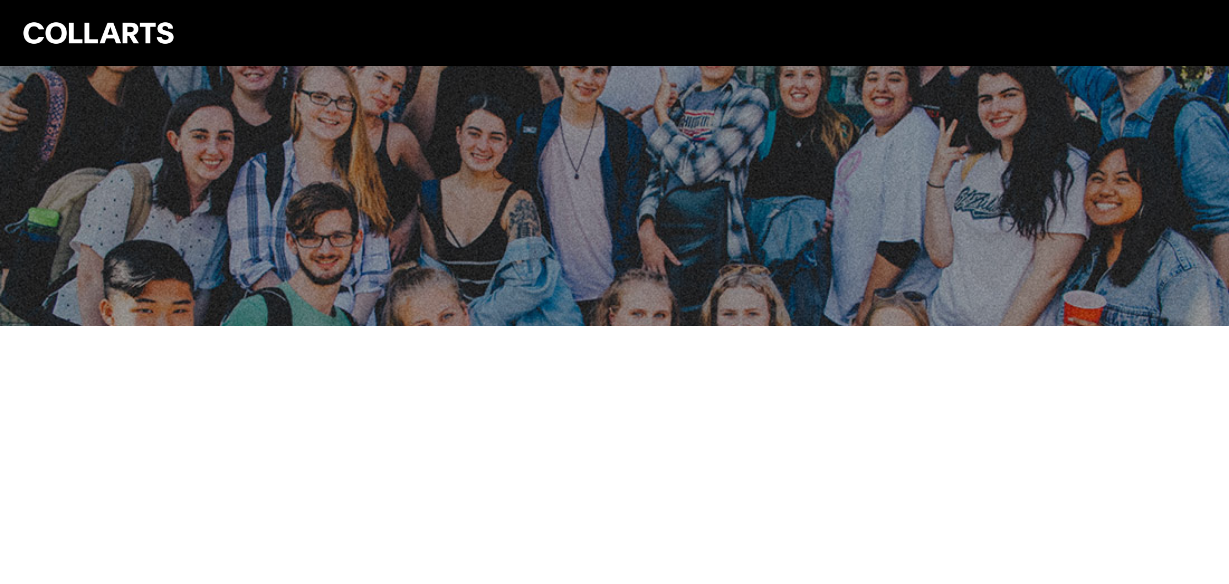scroll, scrollTop: 0, scrollLeft: 0, axis: both 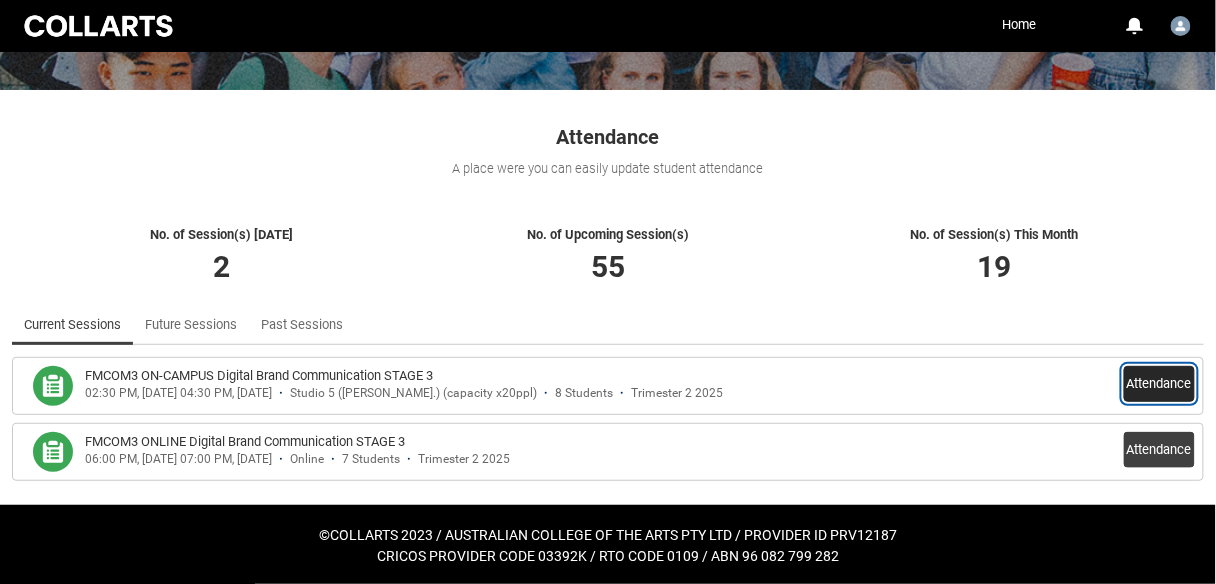 click on "Attendance" at bounding box center [1159, 384] 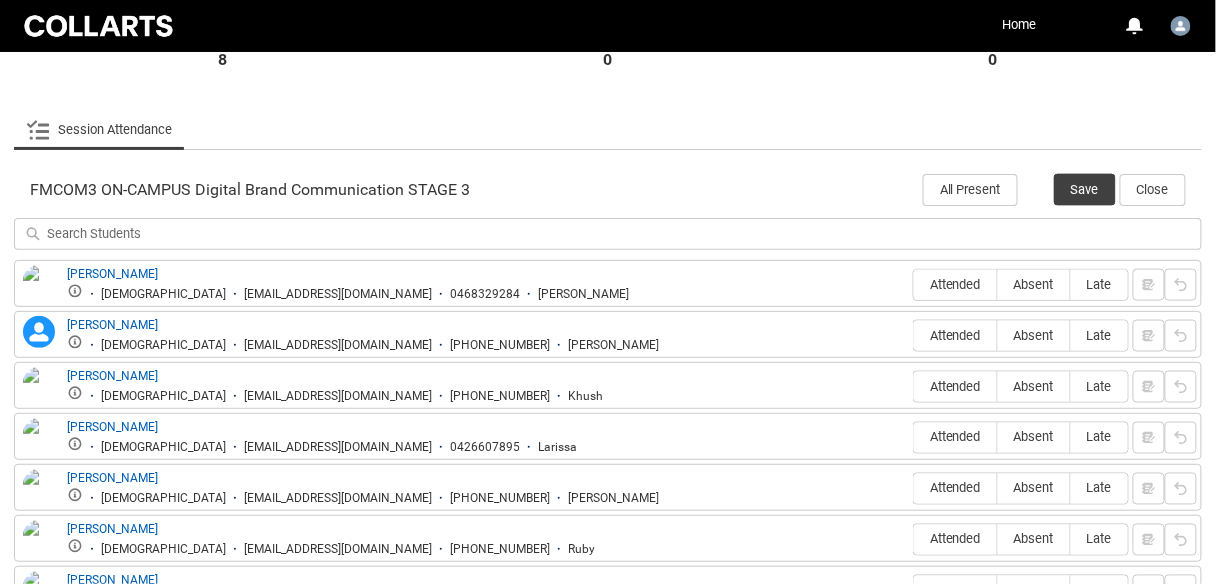 scroll, scrollTop: 604, scrollLeft: 0, axis: vertical 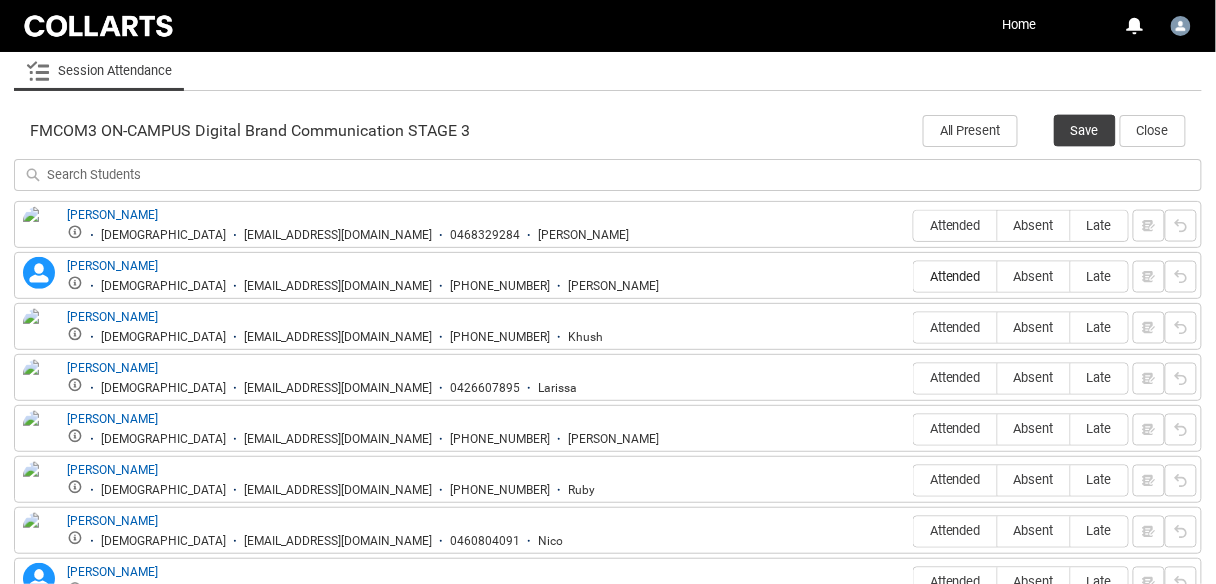 click on "Attended" at bounding box center (955, 276) 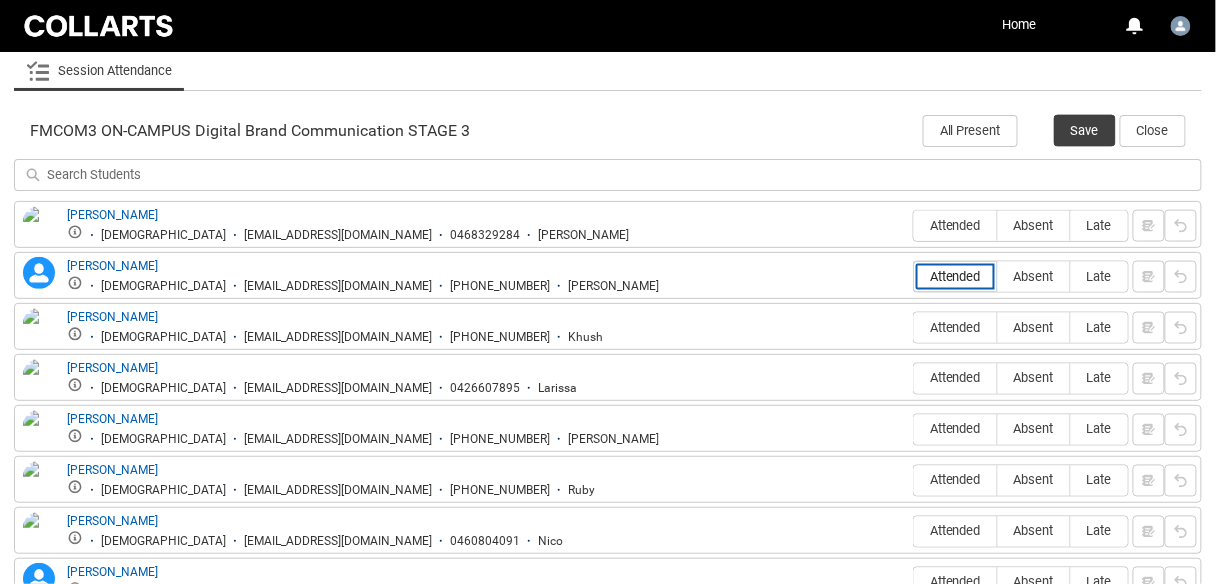 click on "Attended" at bounding box center [913, 276] 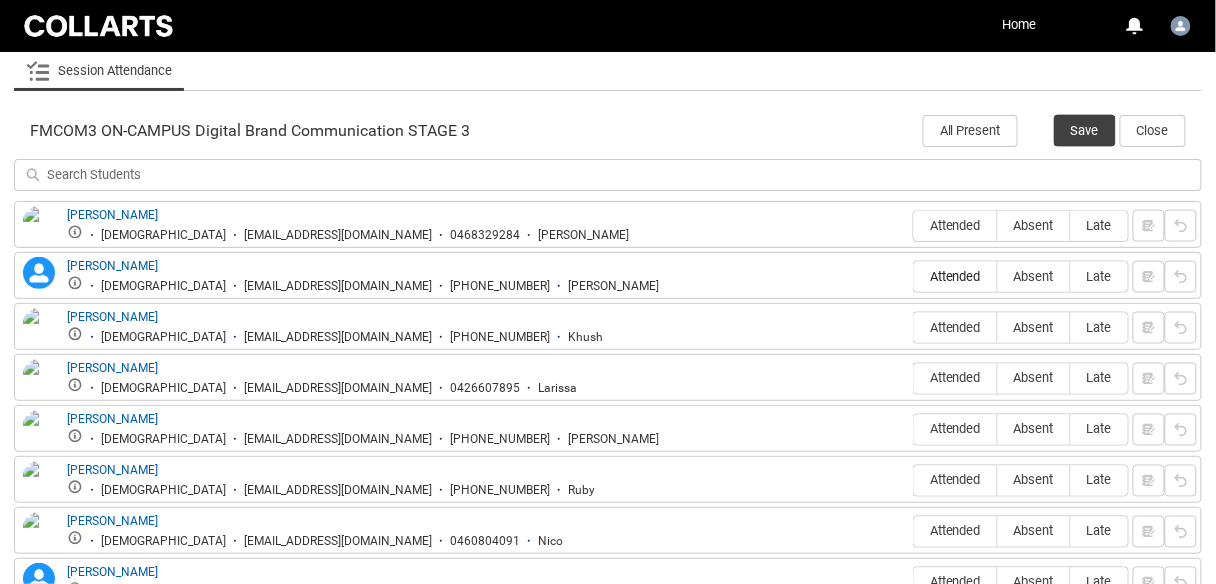 type on "Attended" 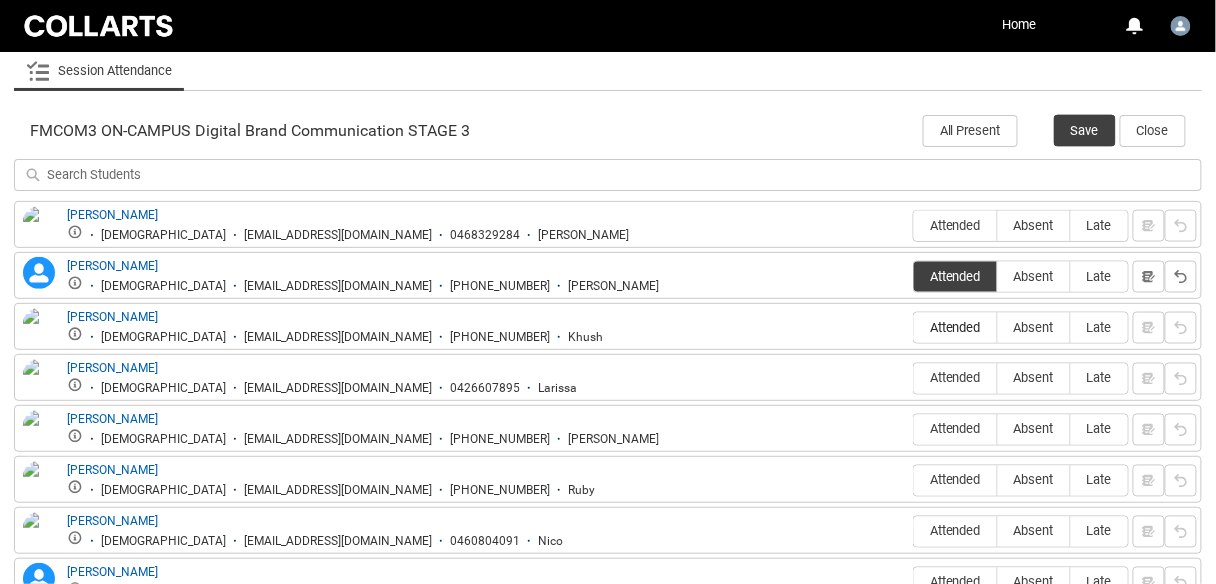 click on "Attended" at bounding box center [955, 327] 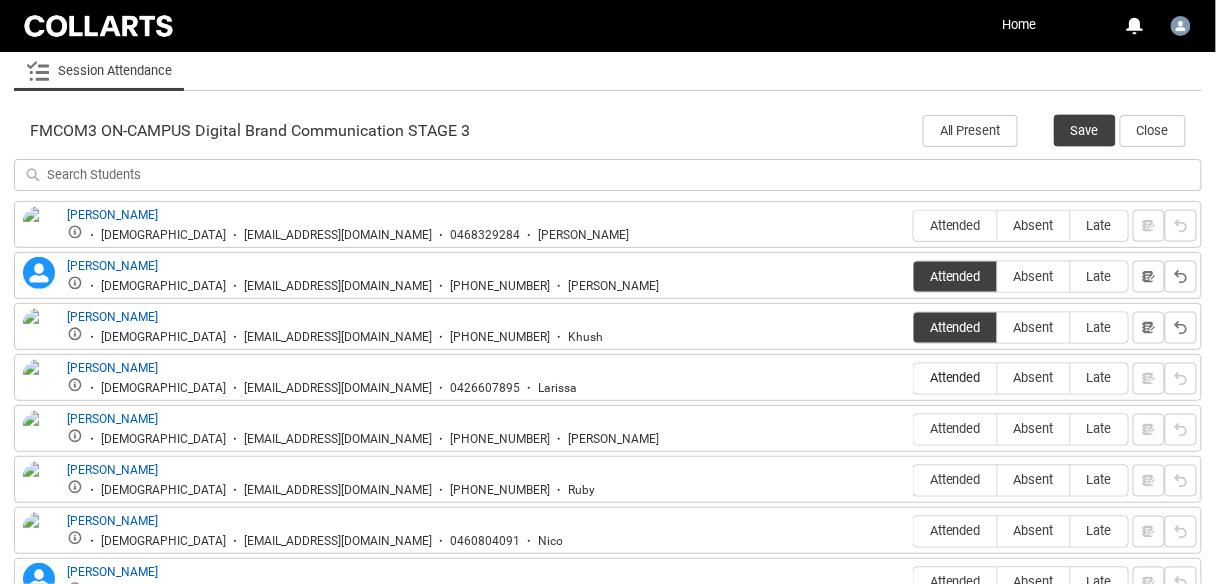 click on "Attended" at bounding box center [955, 378] 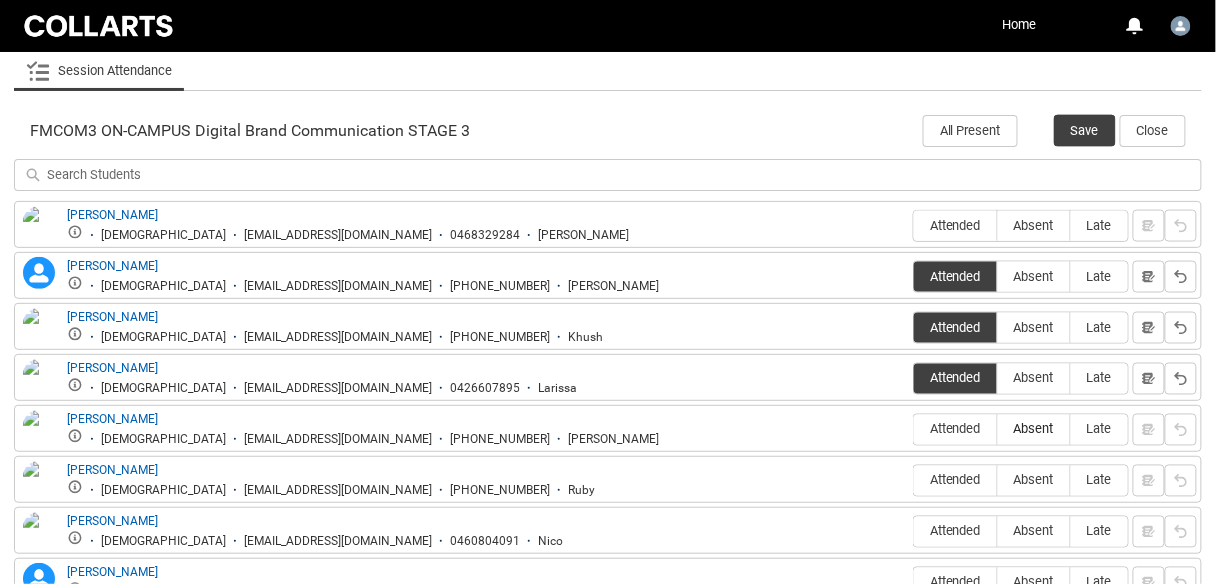 click on "Absent" at bounding box center (1034, 430) 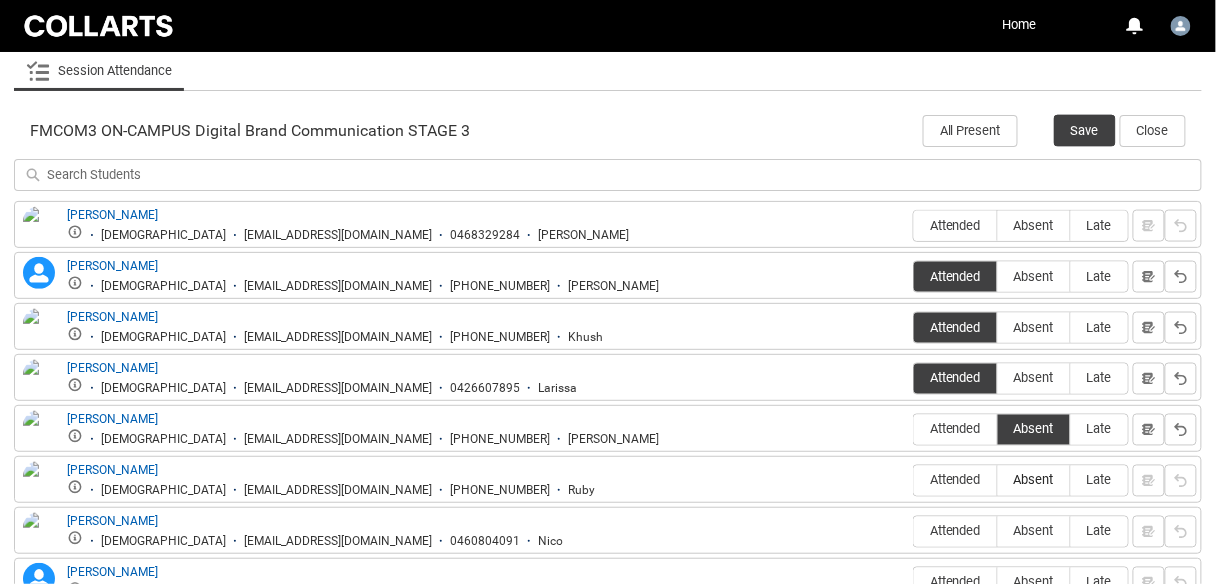 click on "Absent" at bounding box center [1034, 480] 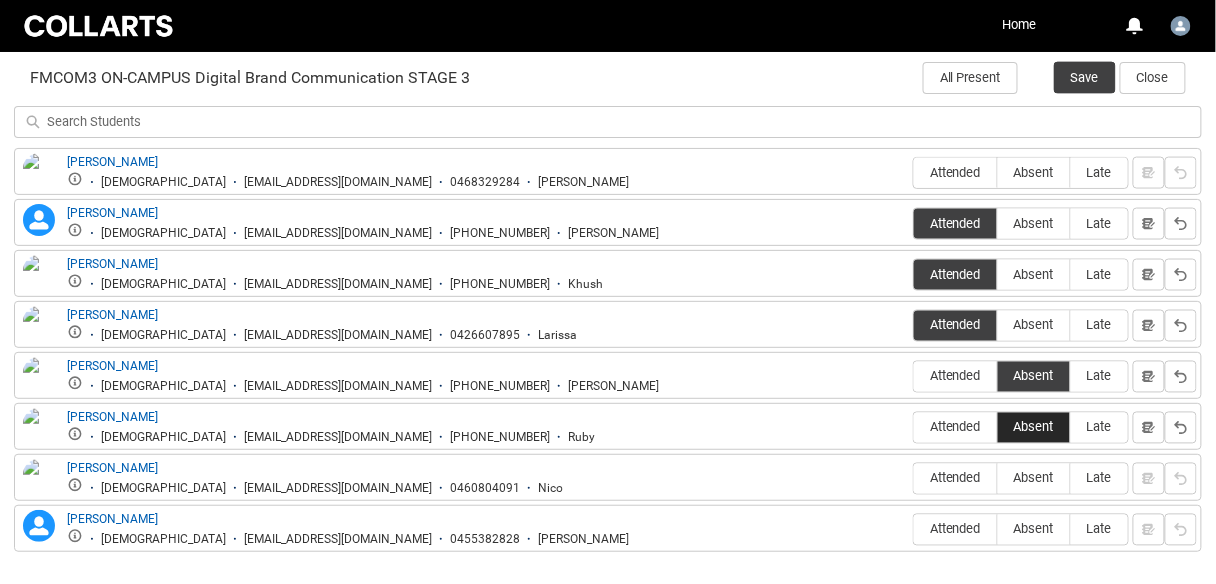 scroll, scrollTop: 684, scrollLeft: 0, axis: vertical 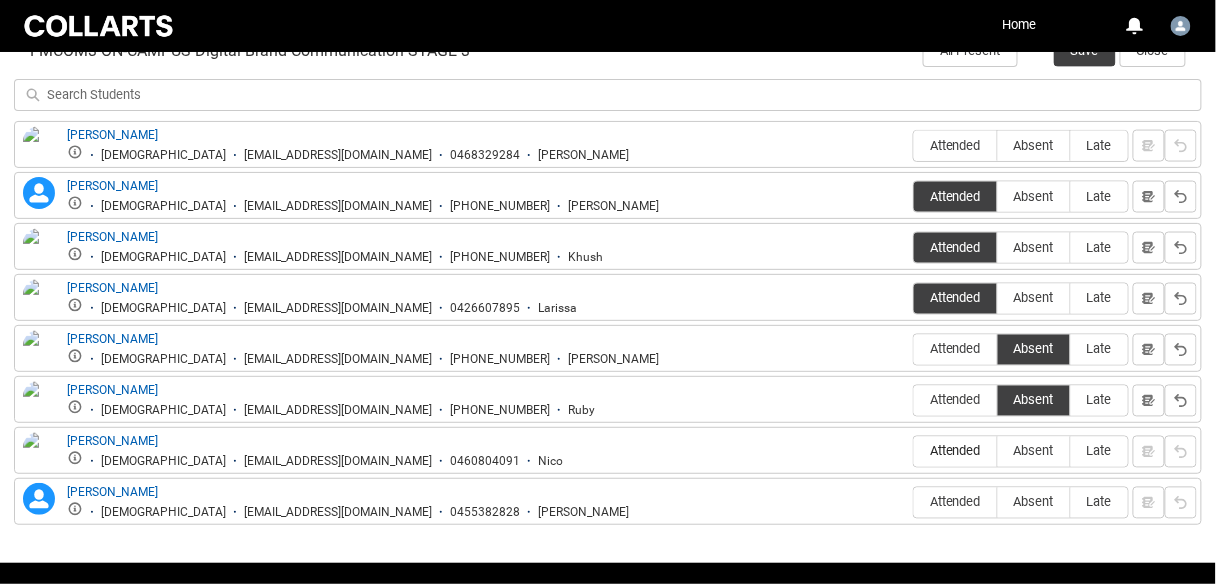 click on "Attended" at bounding box center [955, 452] 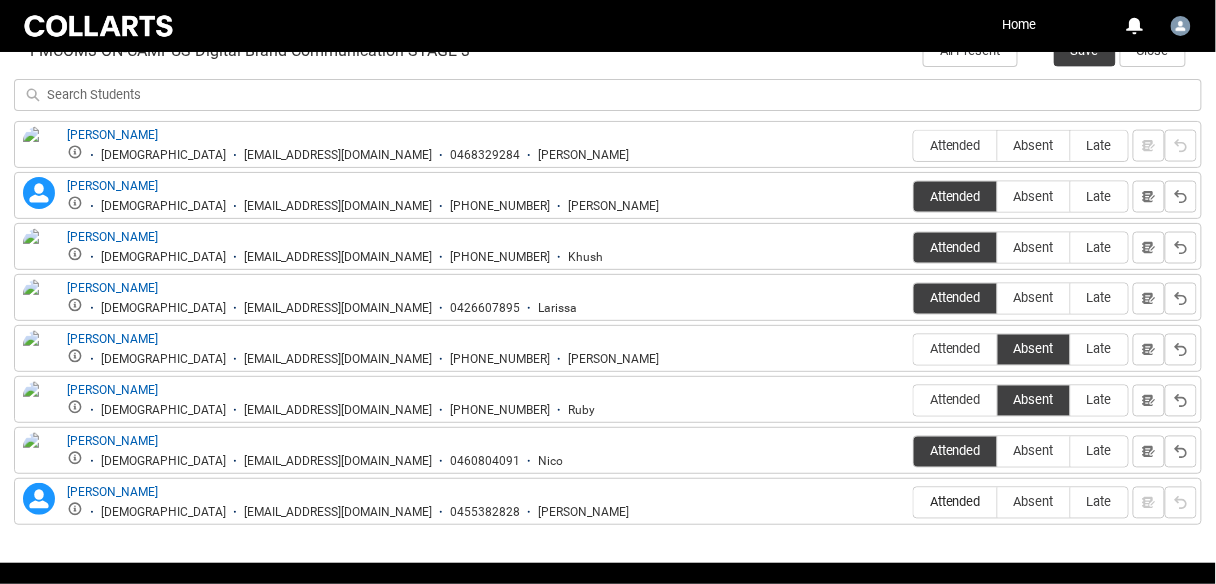 click on "Attended" at bounding box center (955, 502) 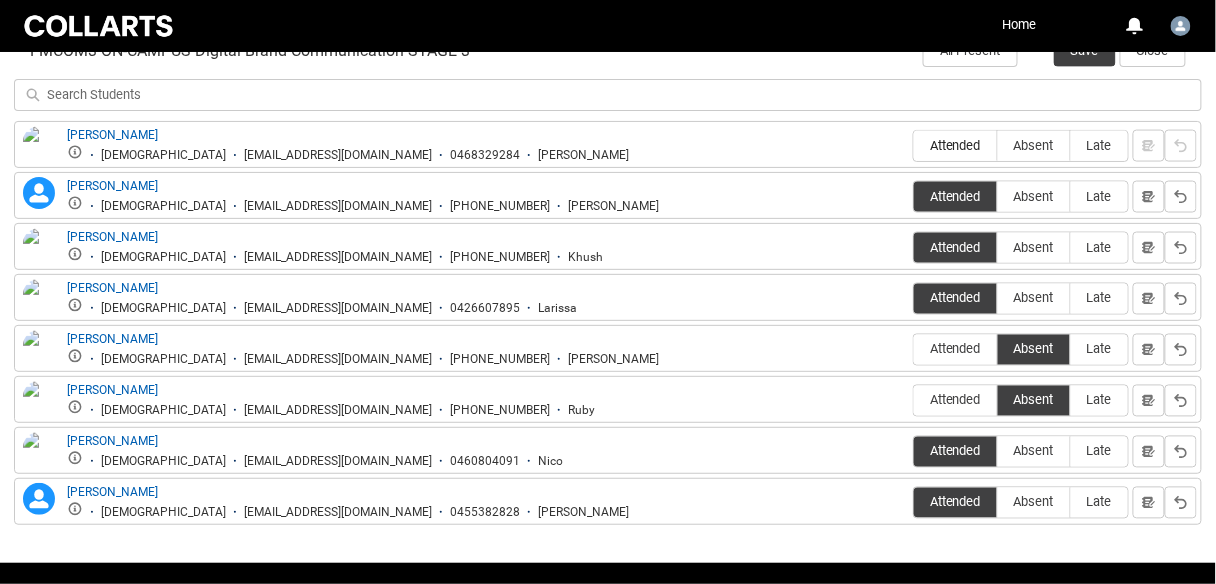 click on "Attended" at bounding box center [955, 145] 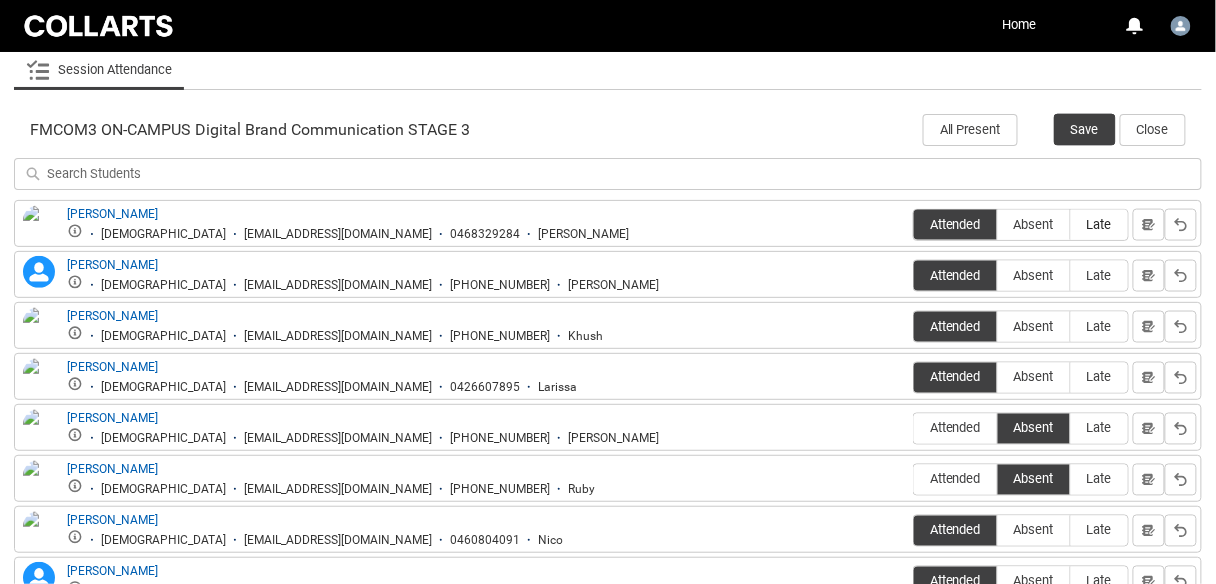 scroll, scrollTop: 604, scrollLeft: 0, axis: vertical 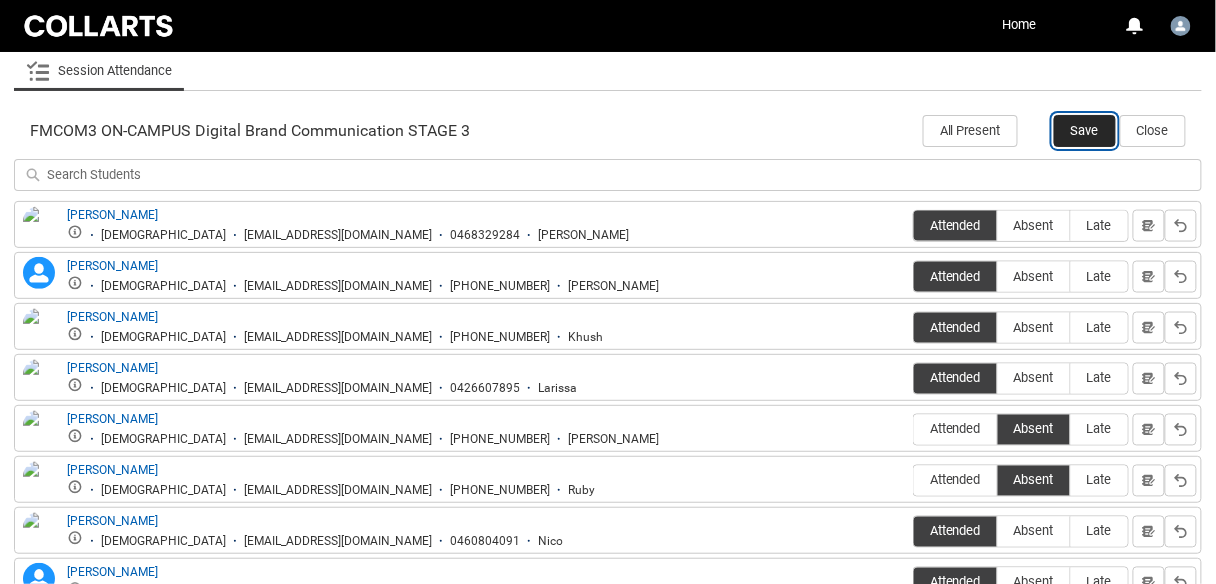 click on "Save" at bounding box center (1085, 131) 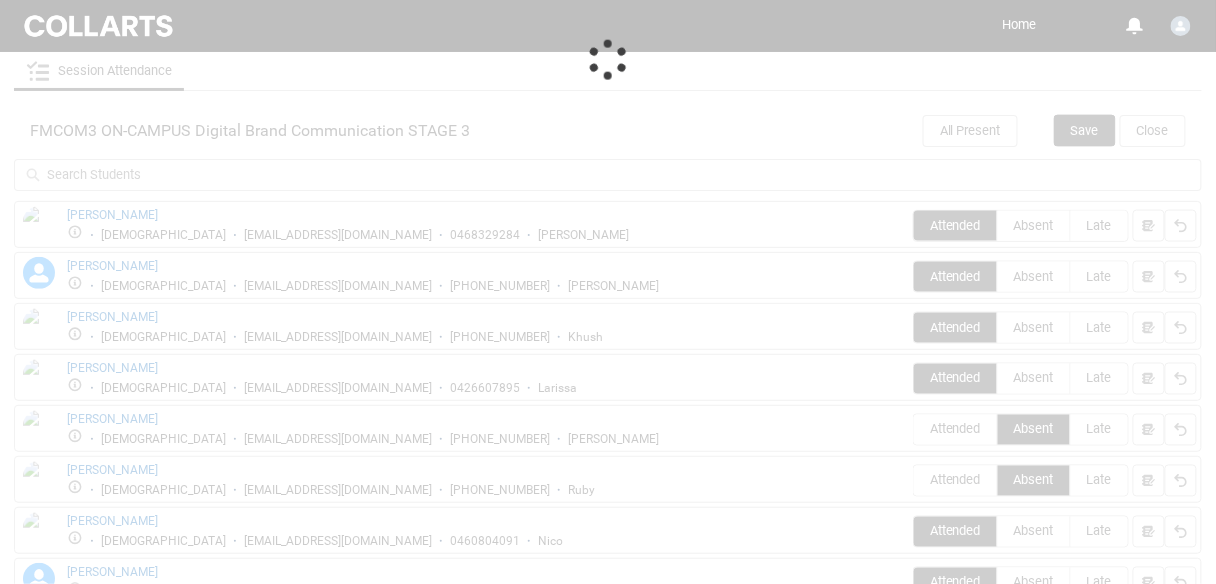 scroll, scrollTop: 284, scrollLeft: 0, axis: vertical 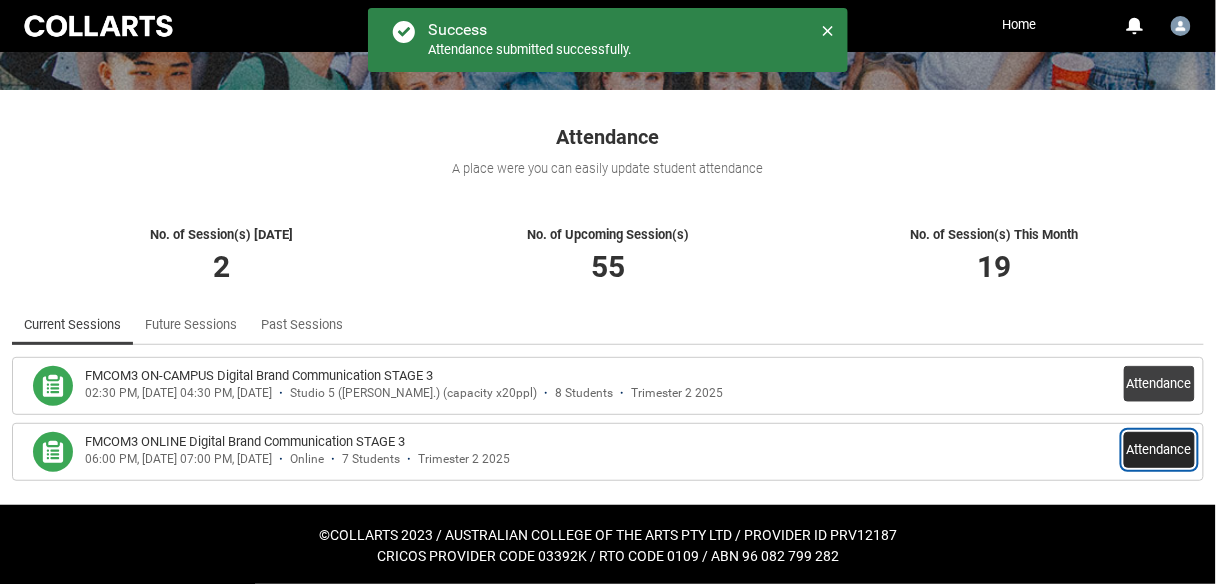 click on "Attendance" at bounding box center (1159, 450) 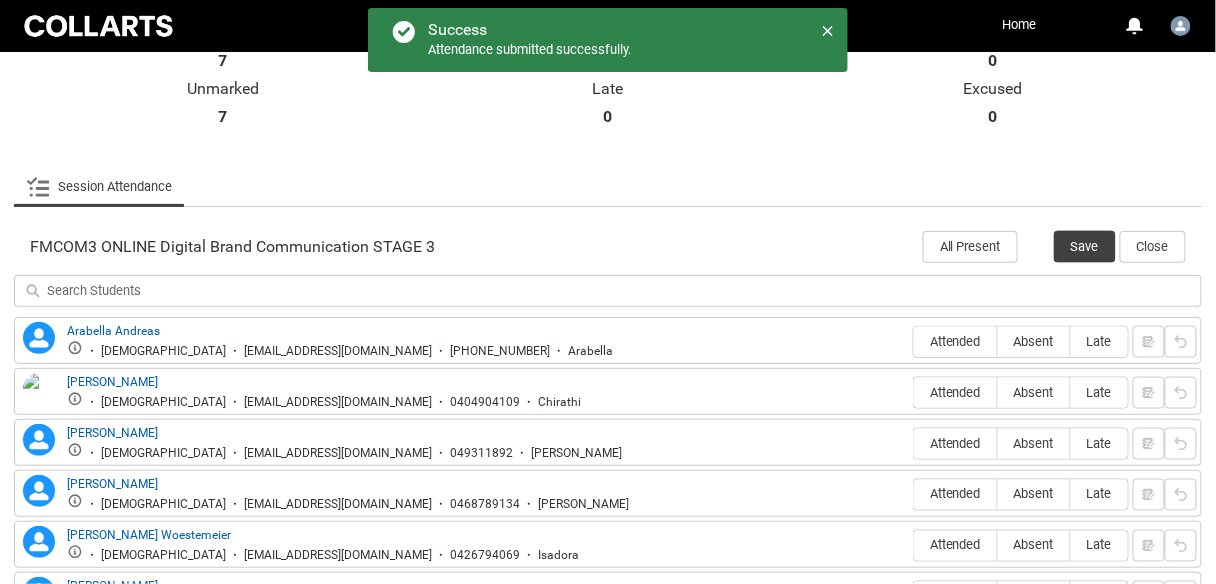scroll, scrollTop: 604, scrollLeft: 0, axis: vertical 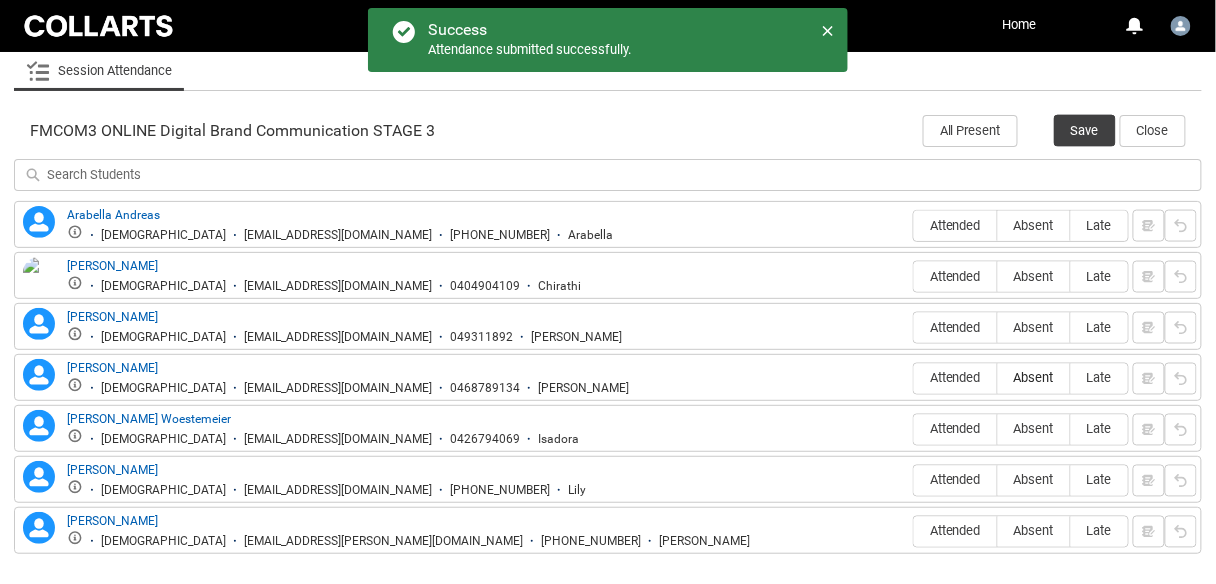 click on "Absent" at bounding box center (1034, 378) 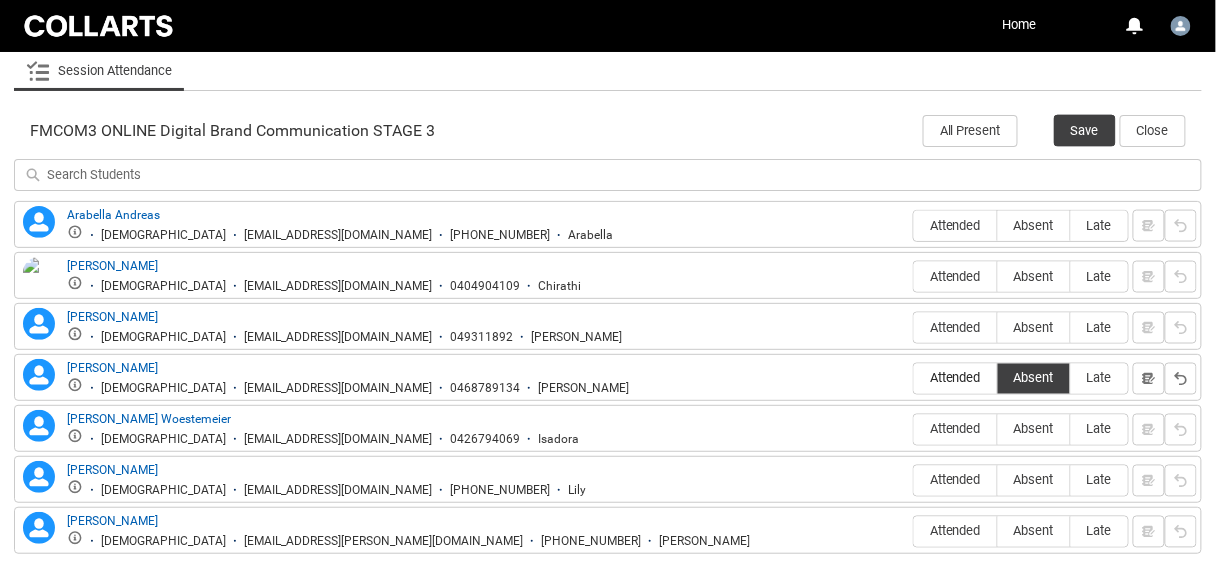 click on "Attended" at bounding box center [955, 378] 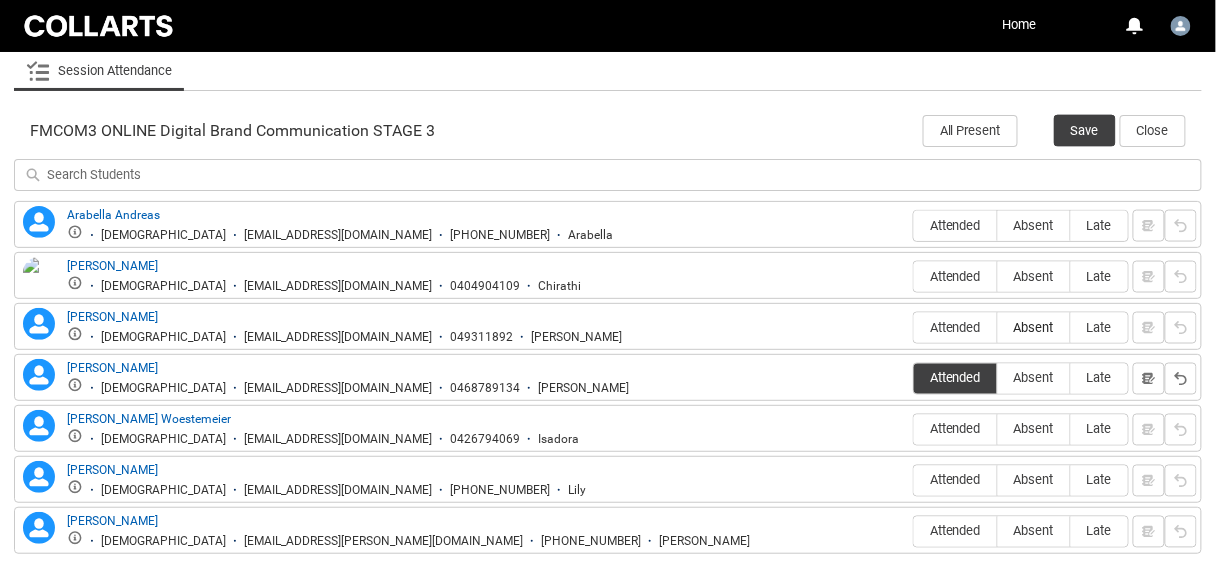 click on "Absent" at bounding box center (1034, 328) 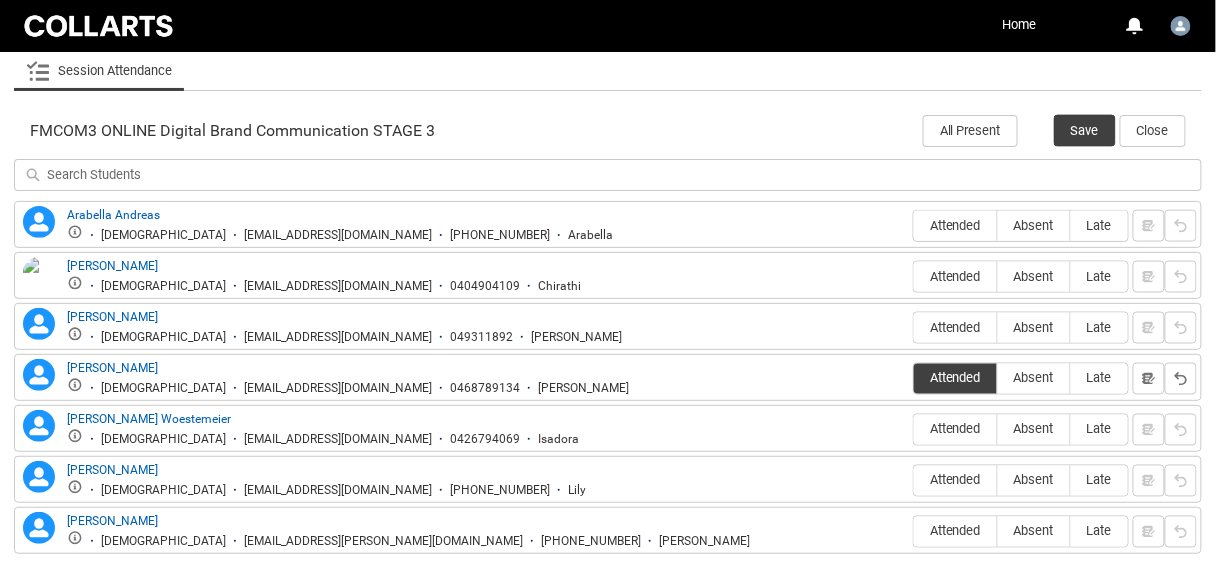radio on "true" 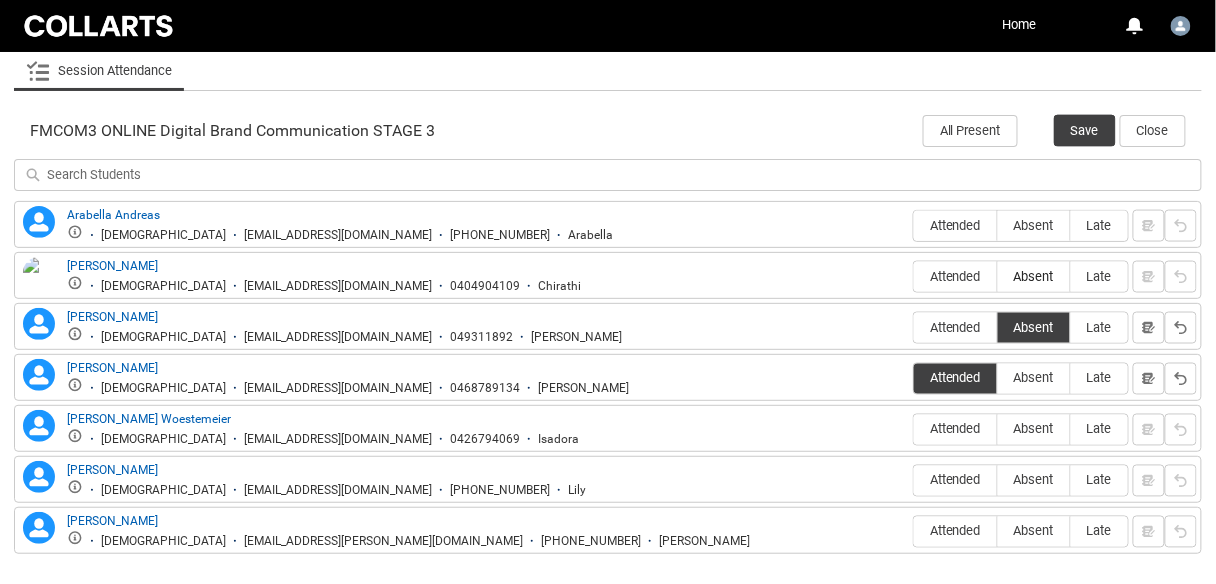 click on "Absent" at bounding box center (1034, 277) 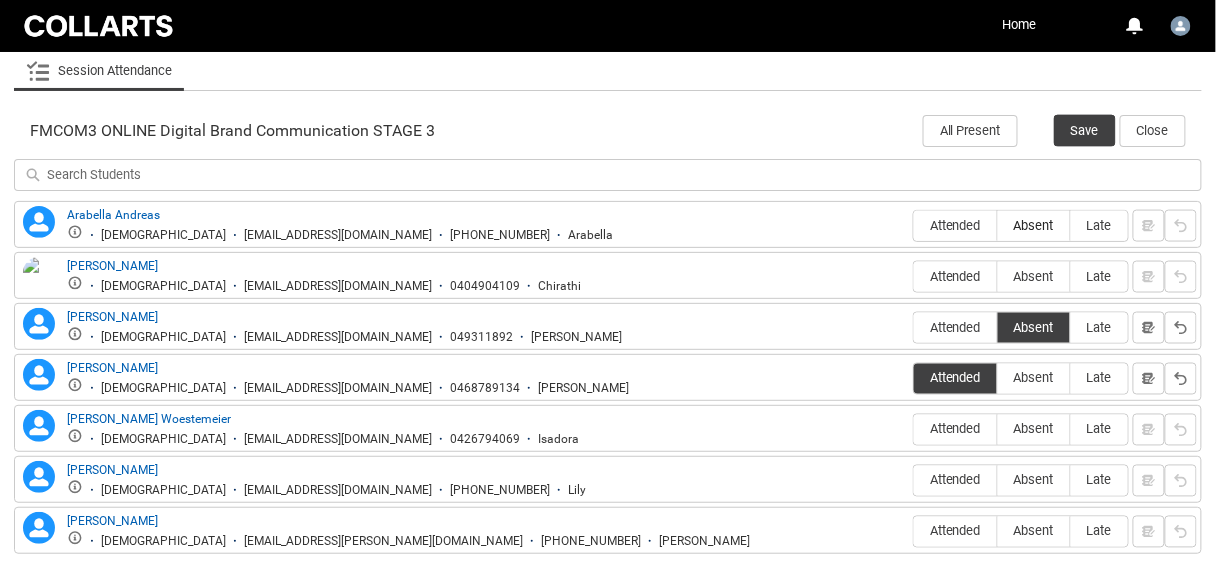 radio on "true" 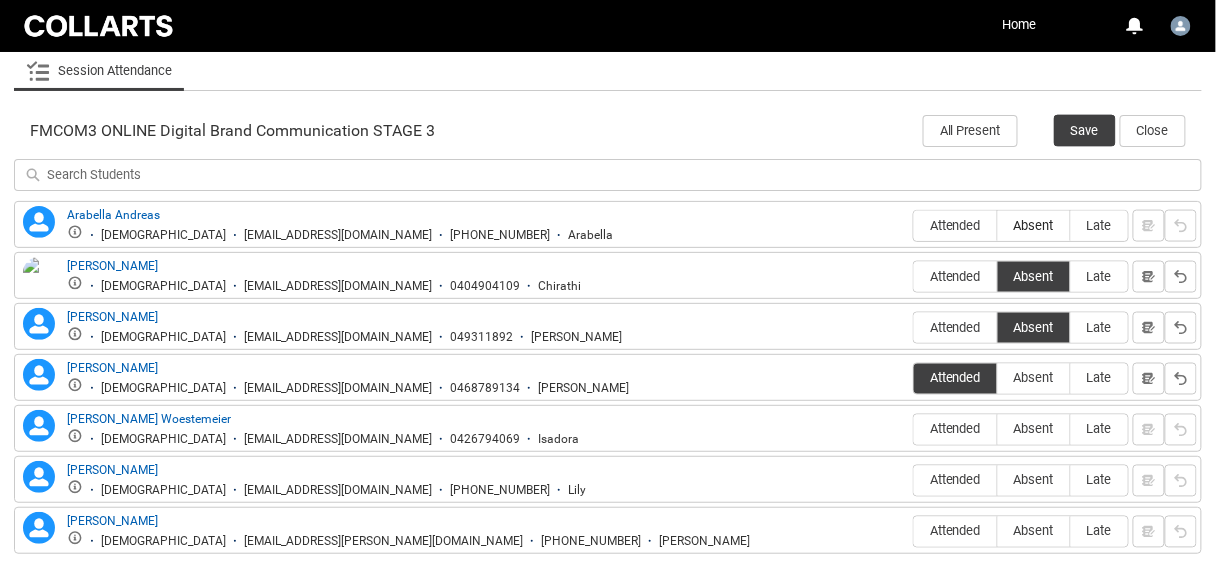 click on "Absent" at bounding box center (1034, 225) 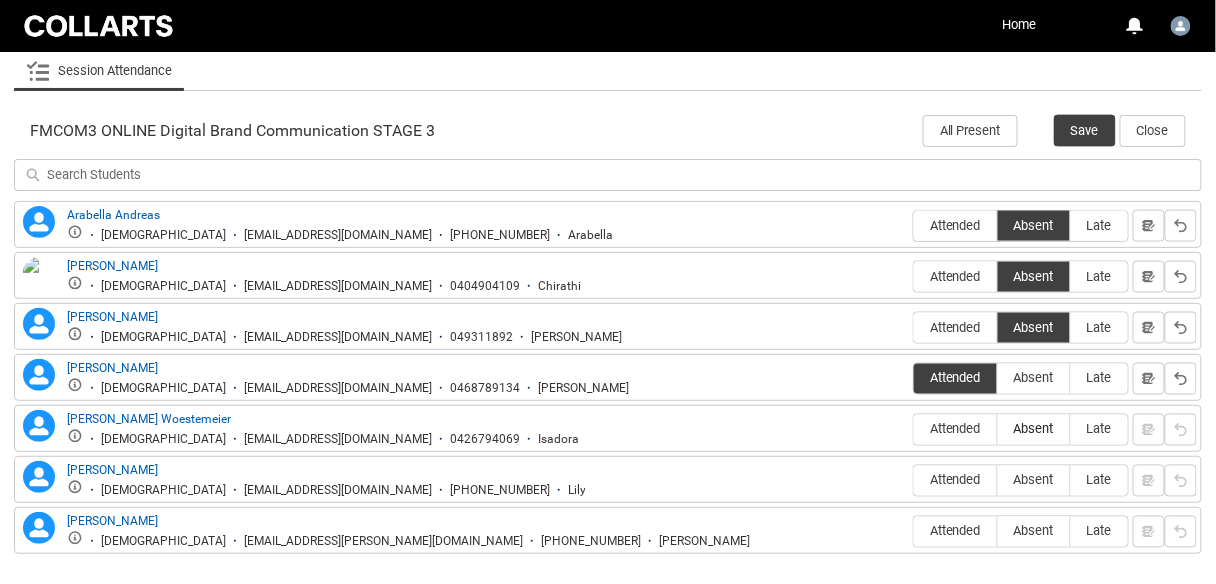 click on "Absent" at bounding box center (1034, 429) 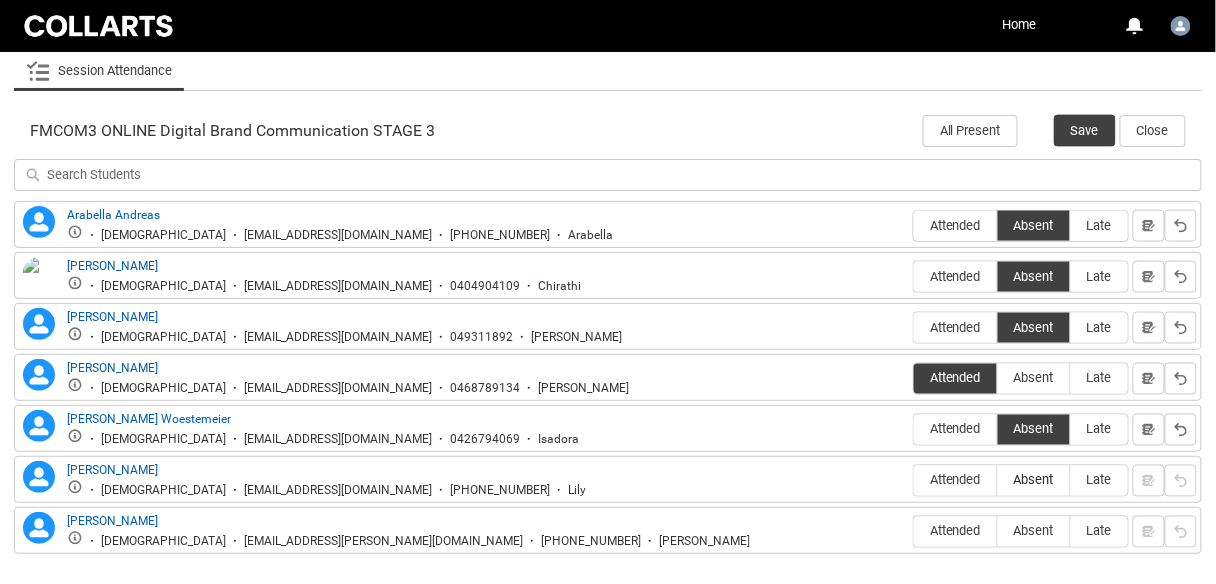 click on "Absent" at bounding box center (1034, 481) 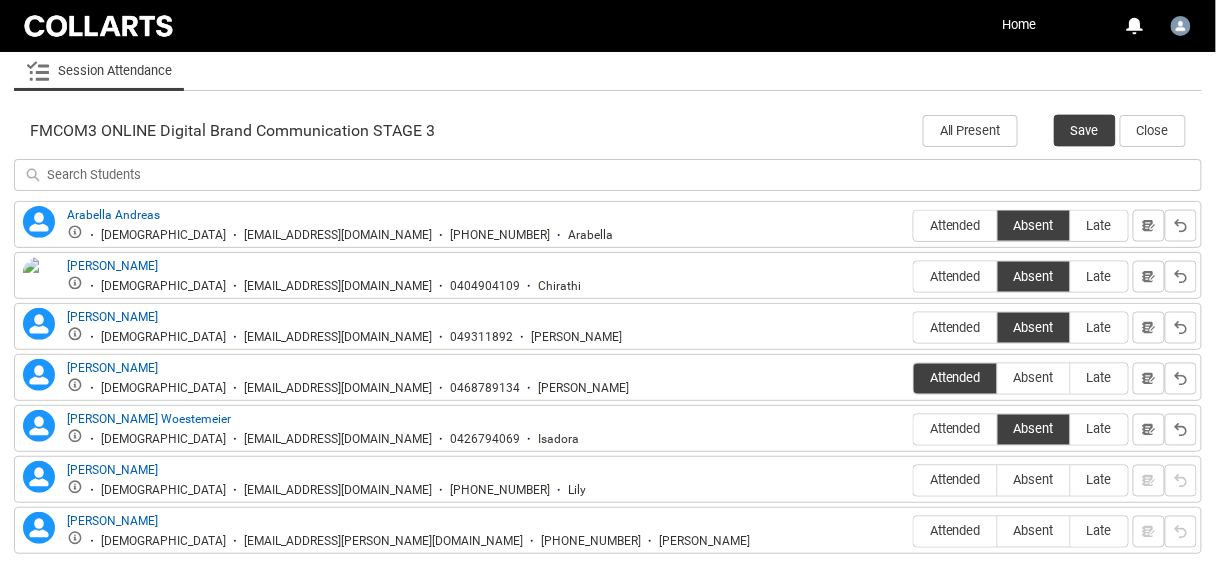 radio on "true" 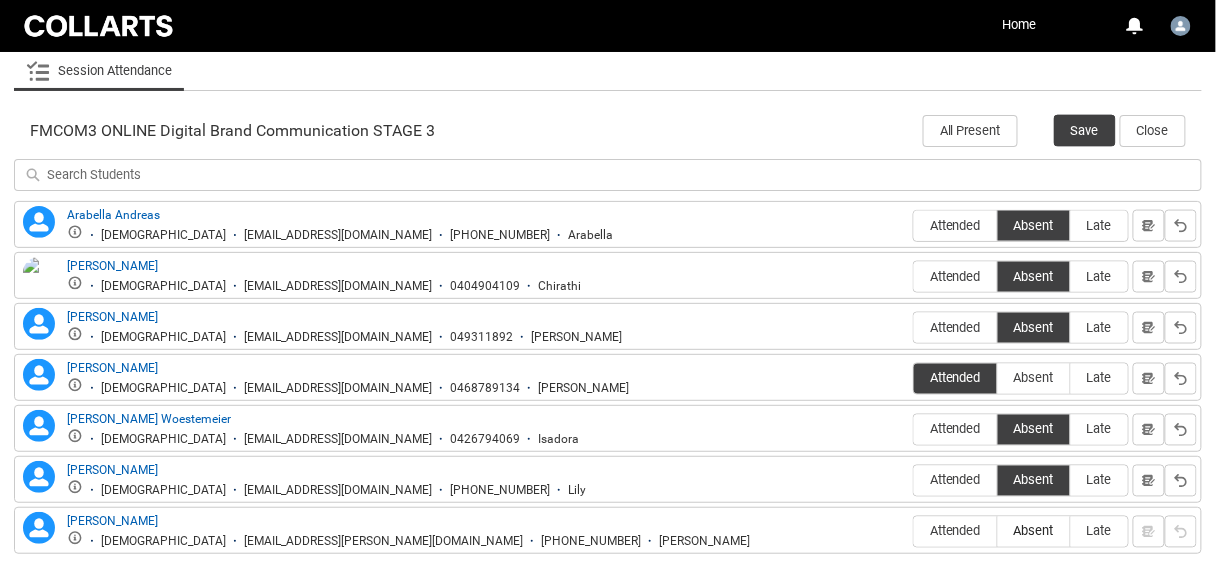 click on "Absent" at bounding box center [1034, 531] 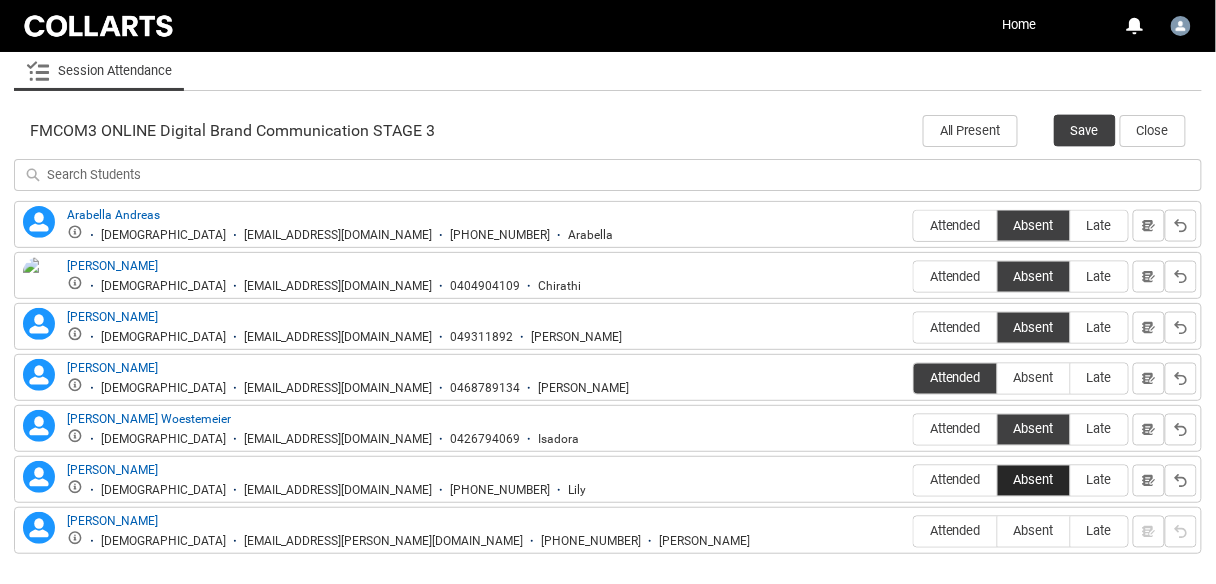 radio on "true" 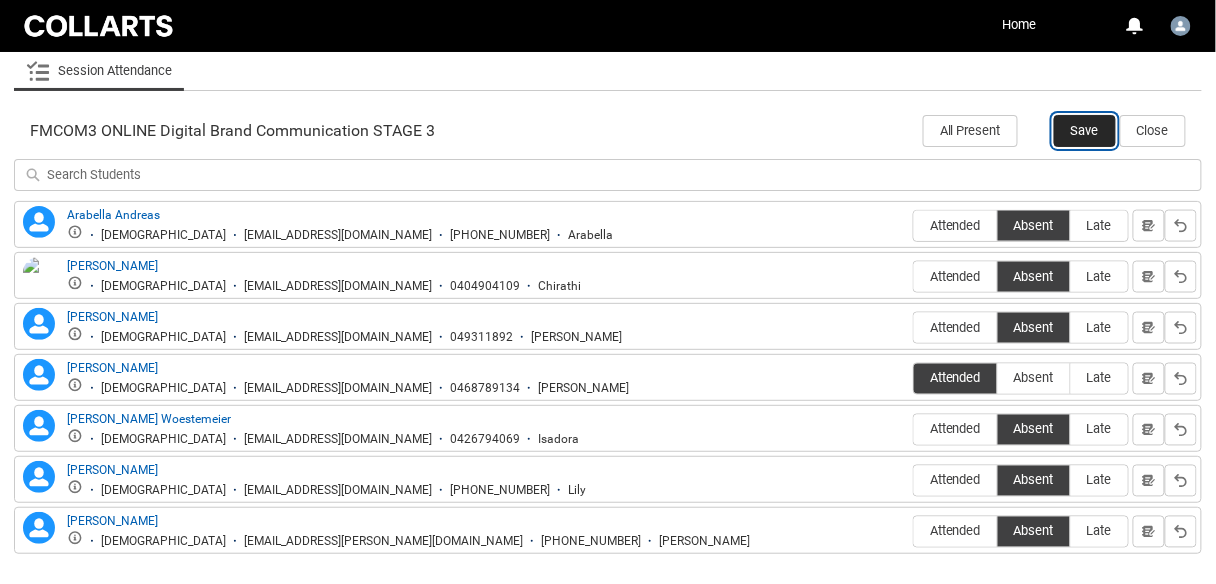 click on "Save" at bounding box center (1085, 131) 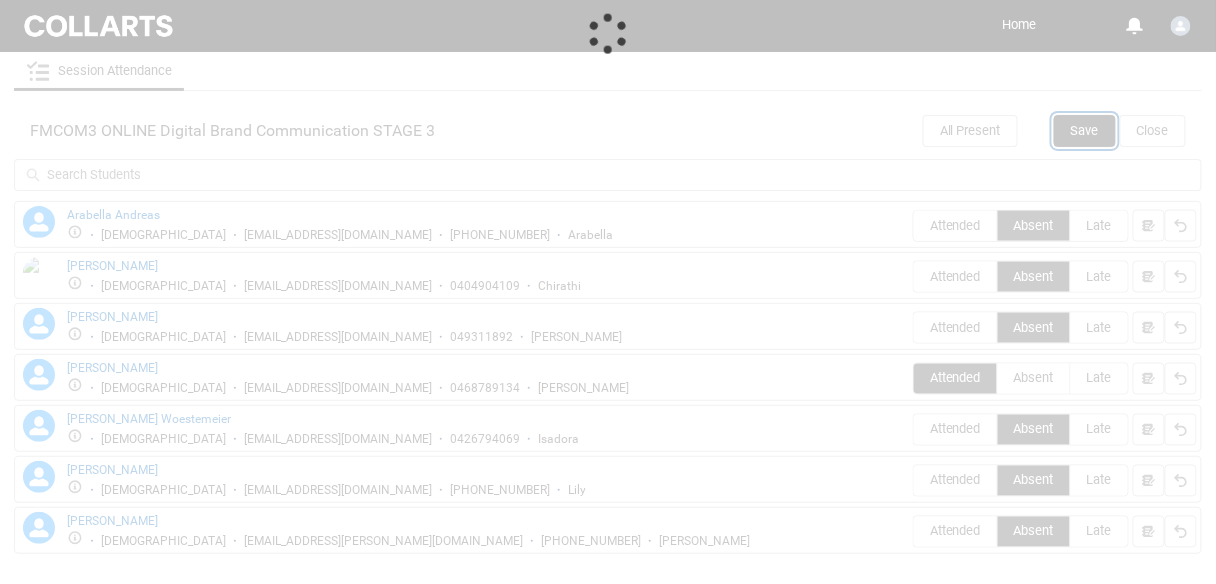 scroll, scrollTop: 284, scrollLeft: 0, axis: vertical 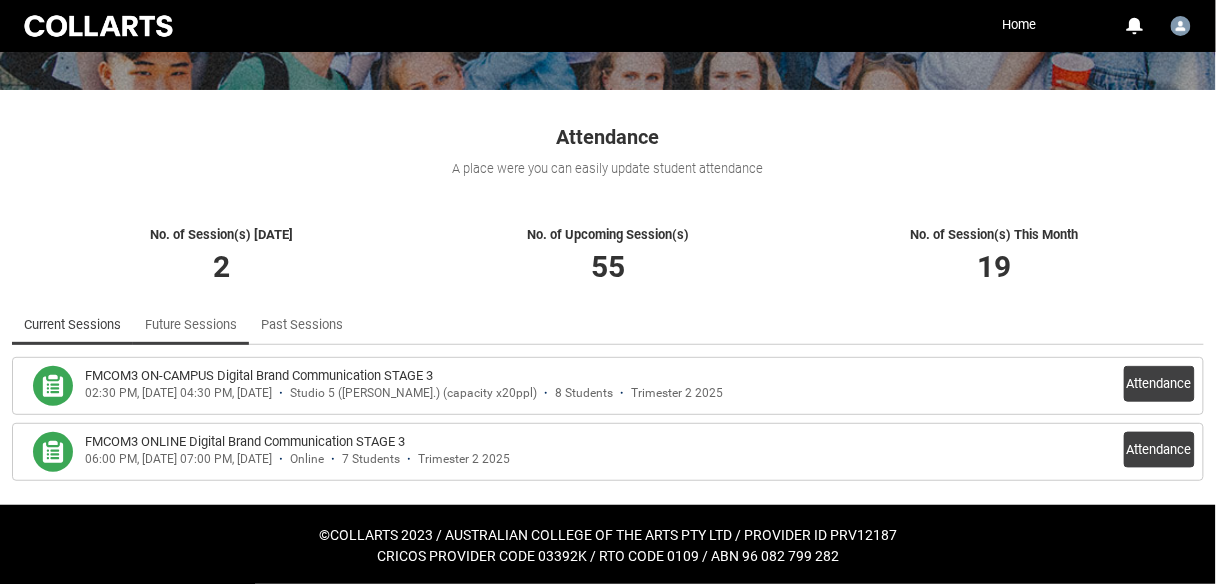 click on "Future Sessions" at bounding box center [191, 325] 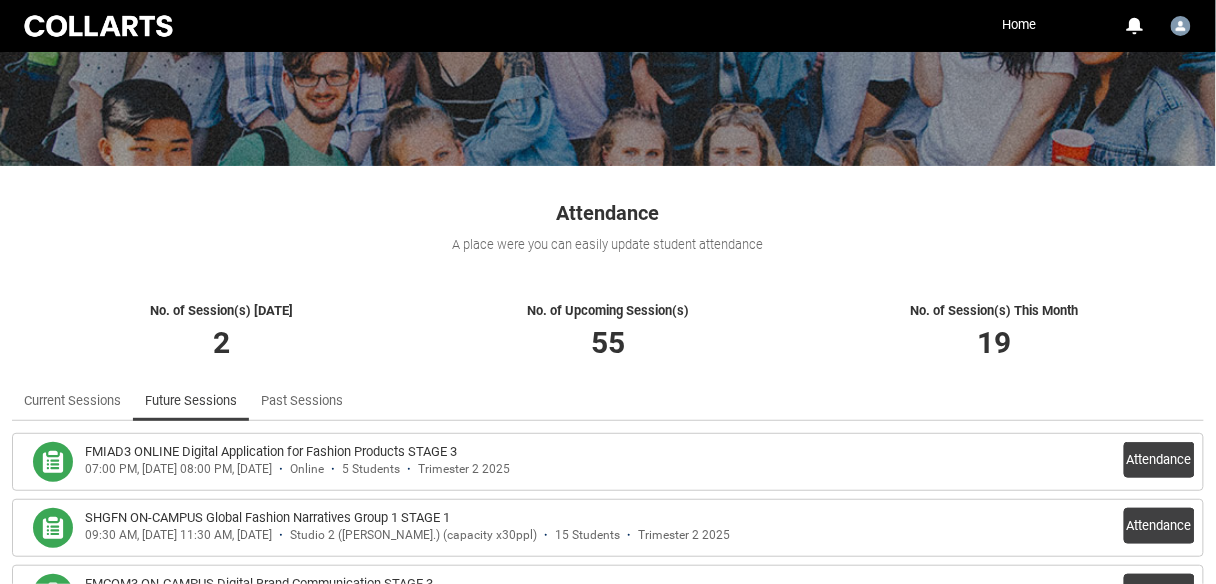 scroll, scrollTop: 224, scrollLeft: 0, axis: vertical 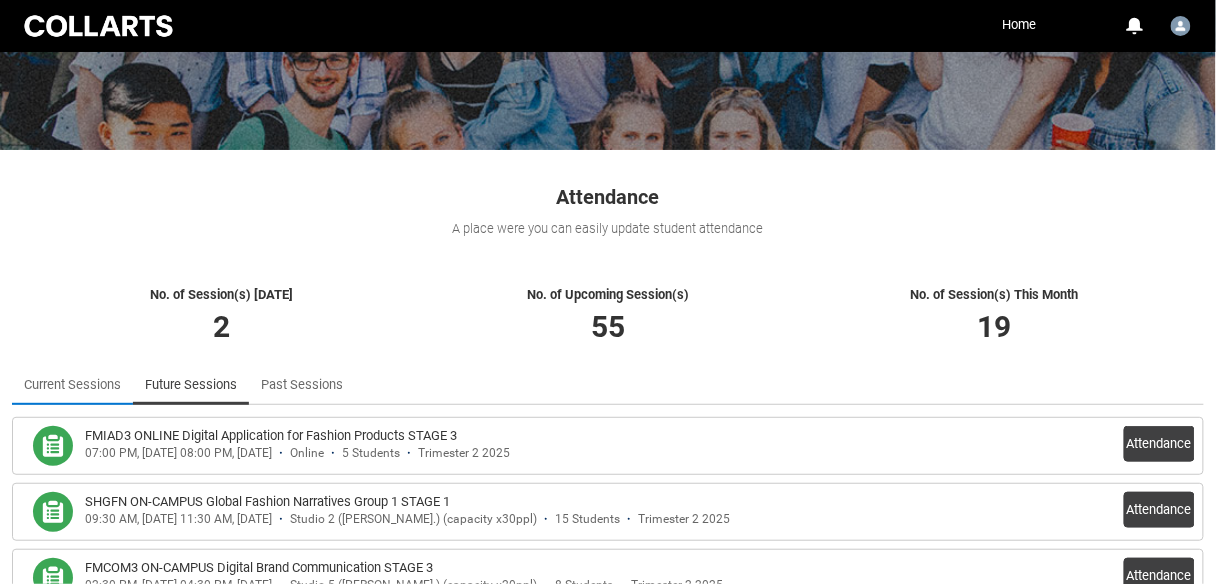 click on "Current Sessions" at bounding box center (72, 385) 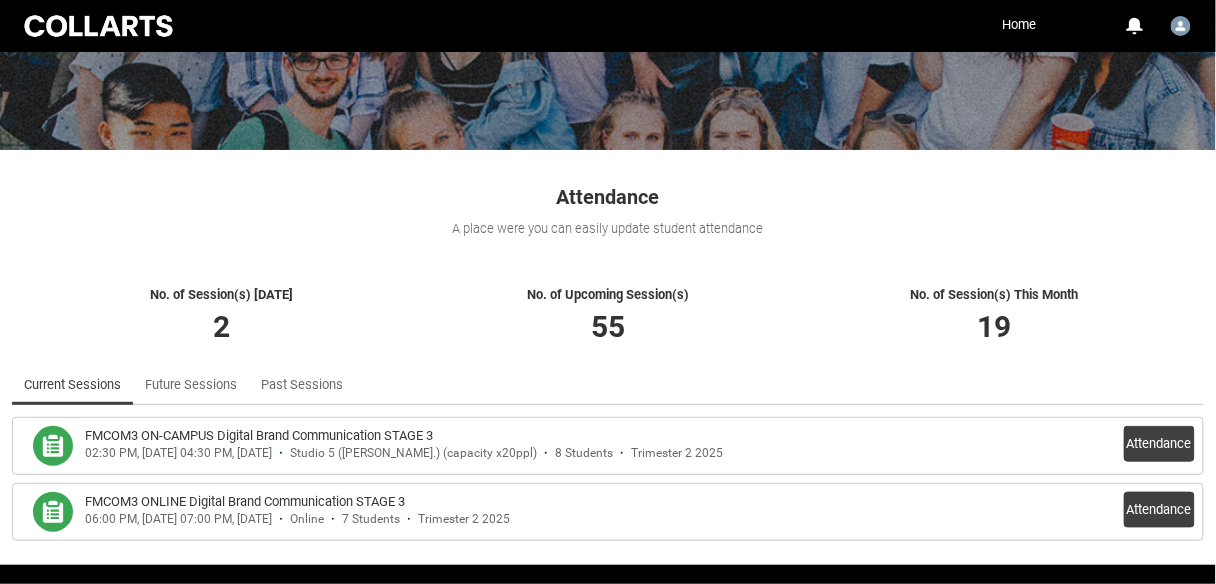click on "FMCOM3 ON-CAMPUS Digital Brand Communication STAGE 3 02:30 PM, [DATE] 04:30 PM, [DATE] Studio 5  ([PERSON_NAME] St.) (capacity x20ppl) 8 Students  Trimester 2 2025 Attendance" at bounding box center [608, 446] 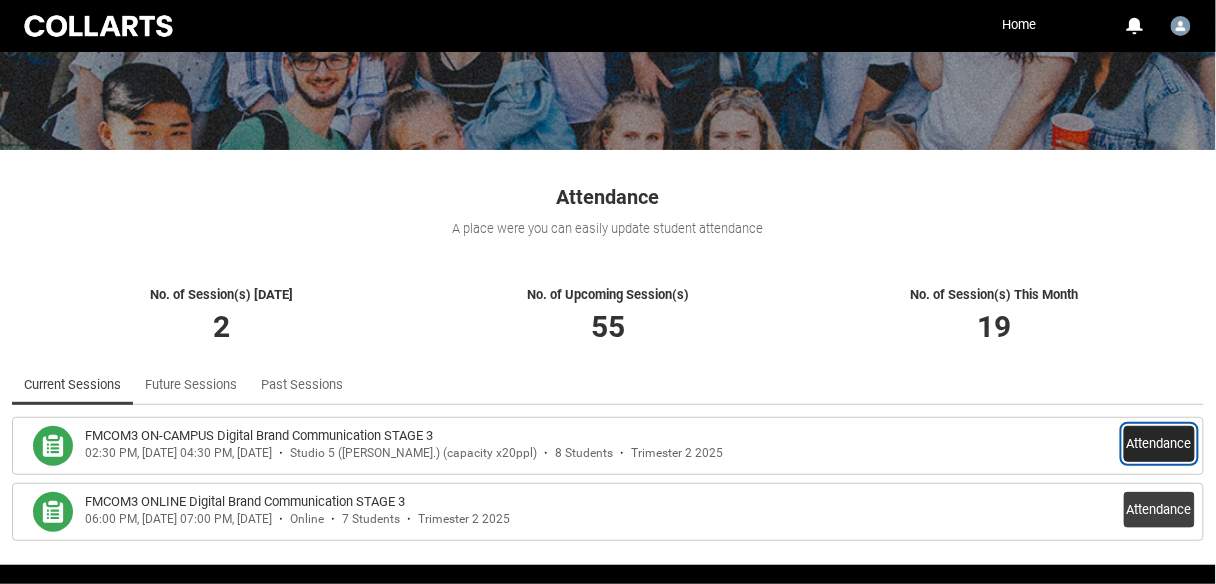 click on "Attendance" at bounding box center [1159, 444] 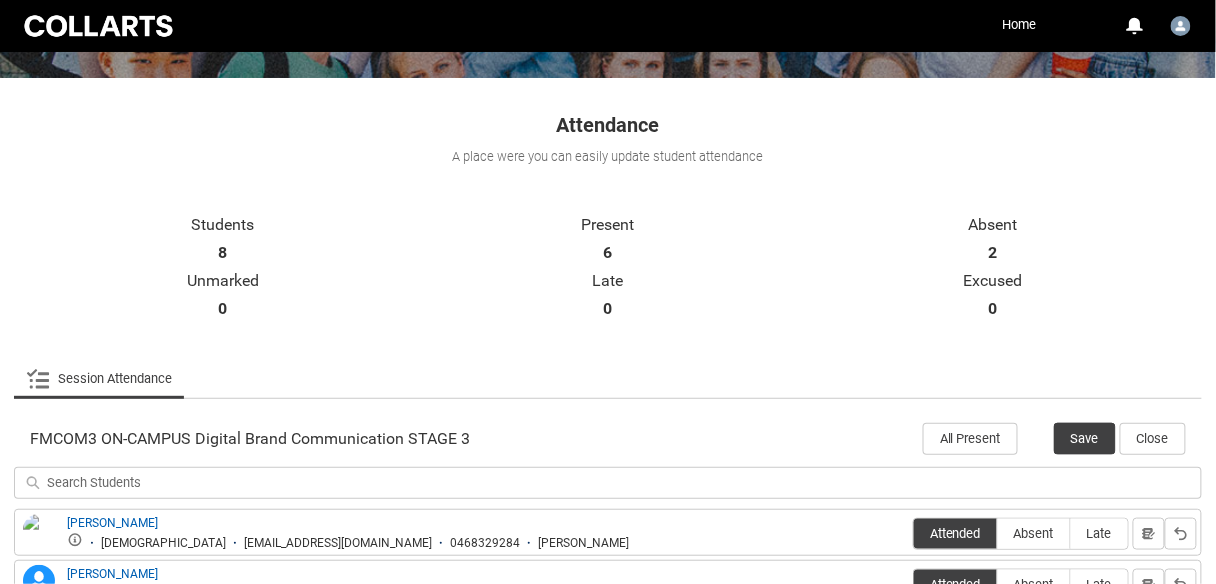 scroll, scrollTop: 624, scrollLeft: 0, axis: vertical 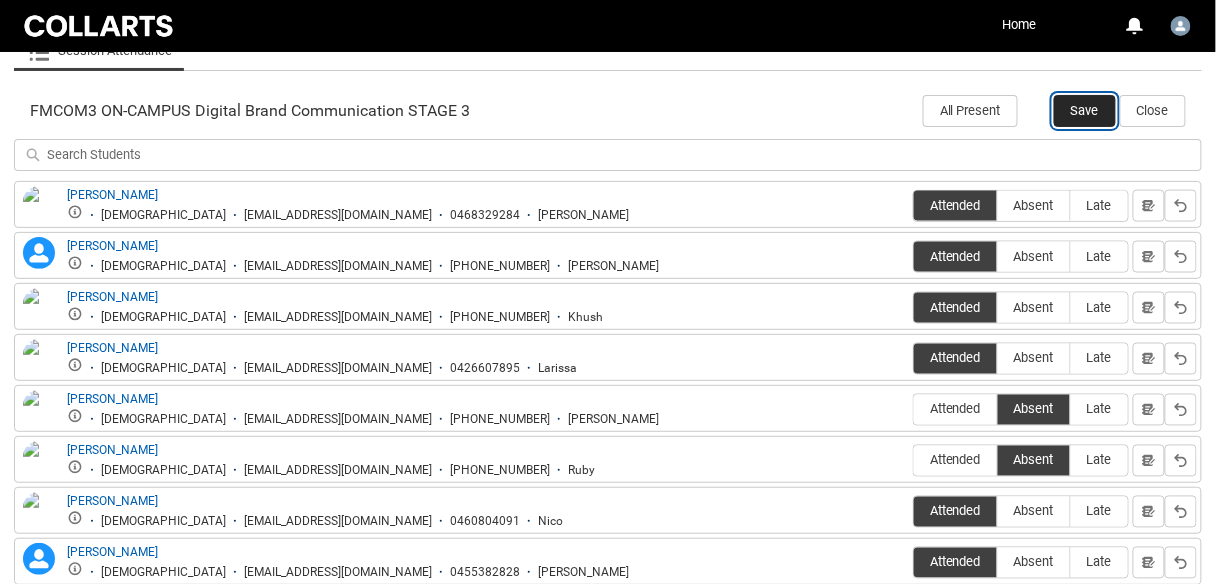 click on "Save" at bounding box center [1085, 111] 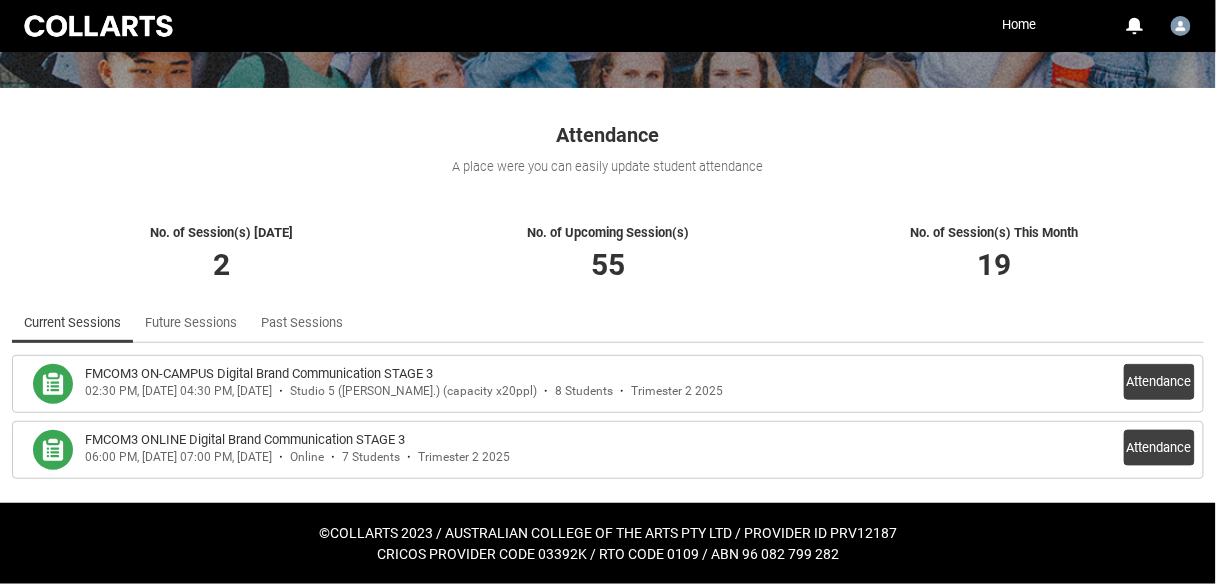 scroll, scrollTop: 284, scrollLeft: 0, axis: vertical 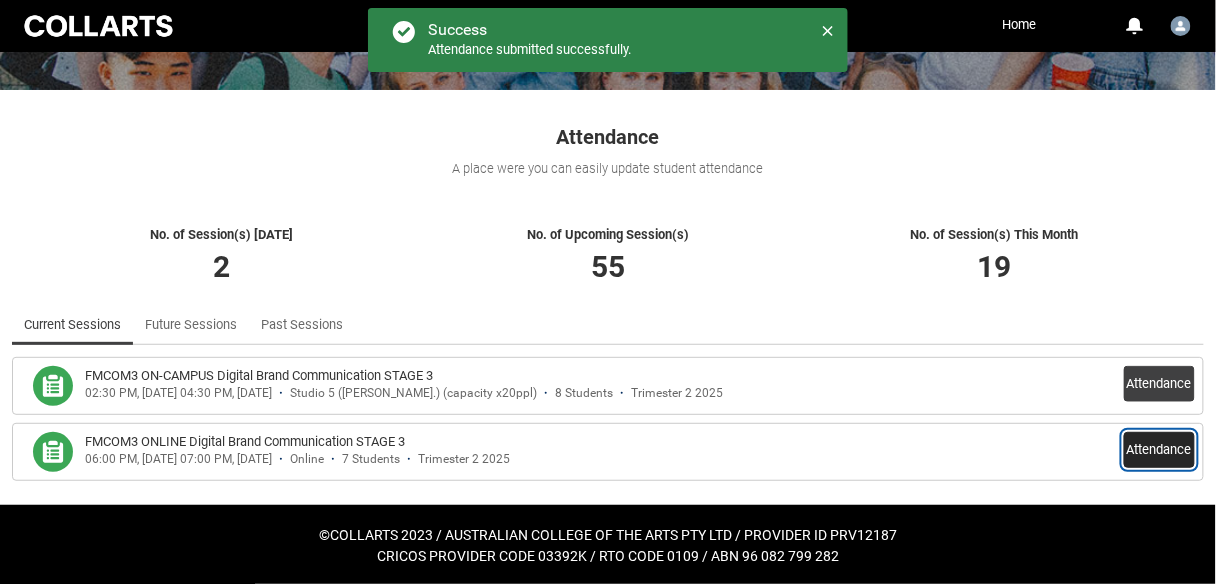 click on "Attendance" at bounding box center (1159, 450) 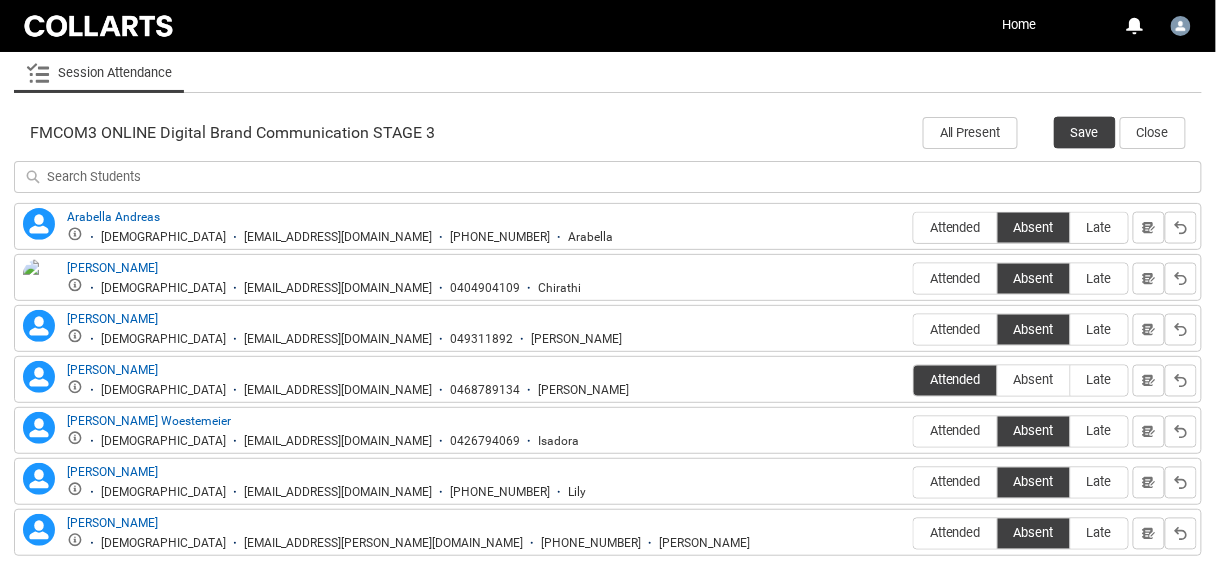 scroll, scrollTop: 526, scrollLeft: 0, axis: vertical 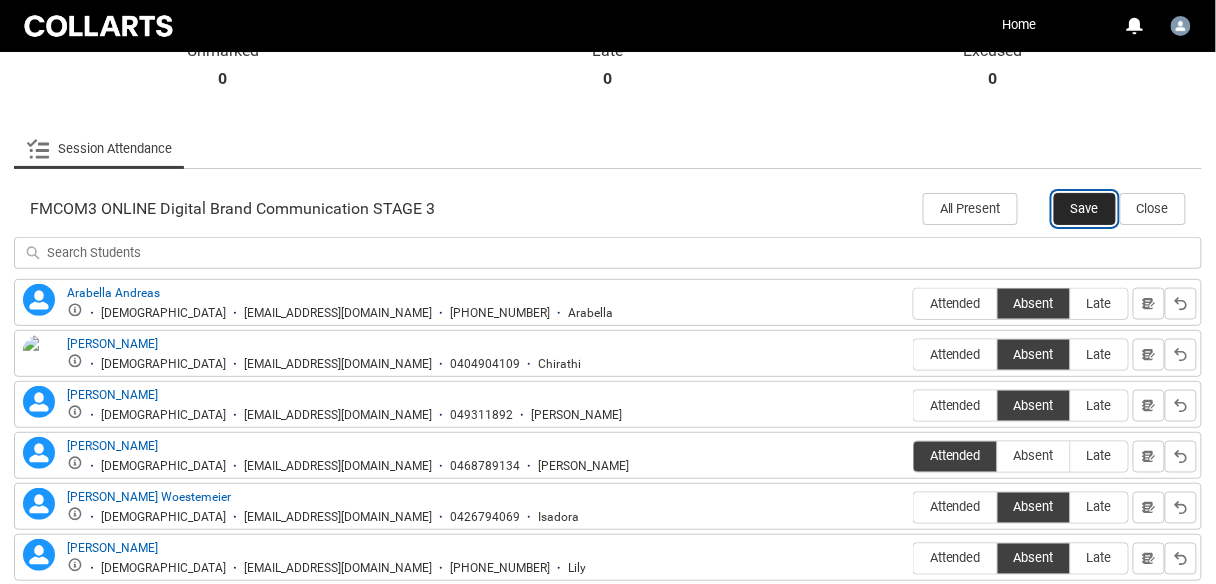 click on "Save" at bounding box center [1085, 209] 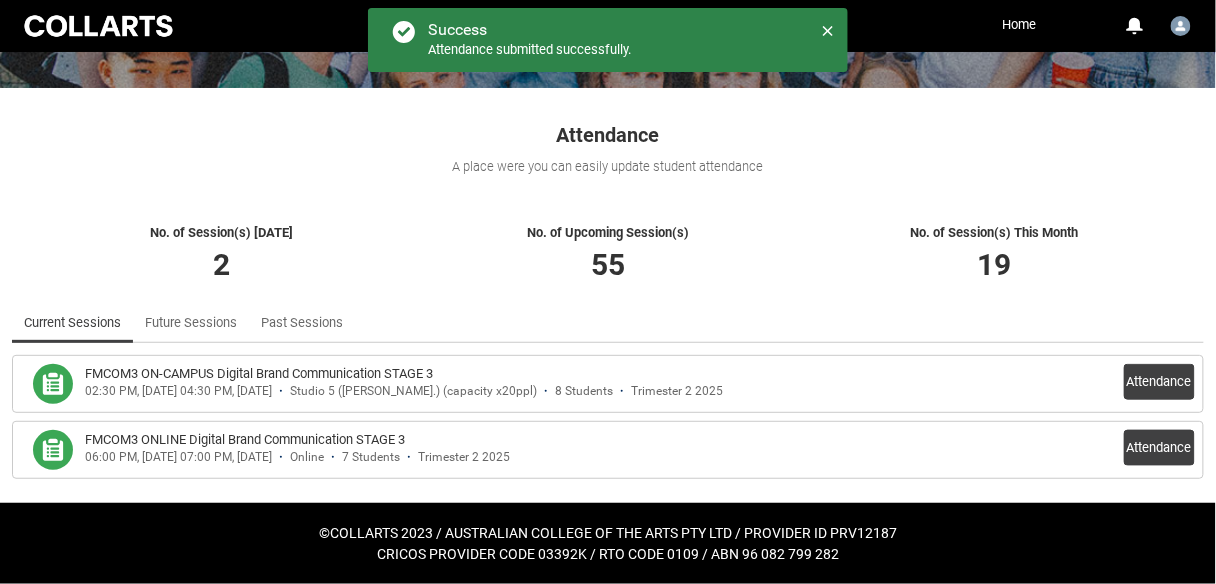 scroll, scrollTop: 284, scrollLeft: 0, axis: vertical 